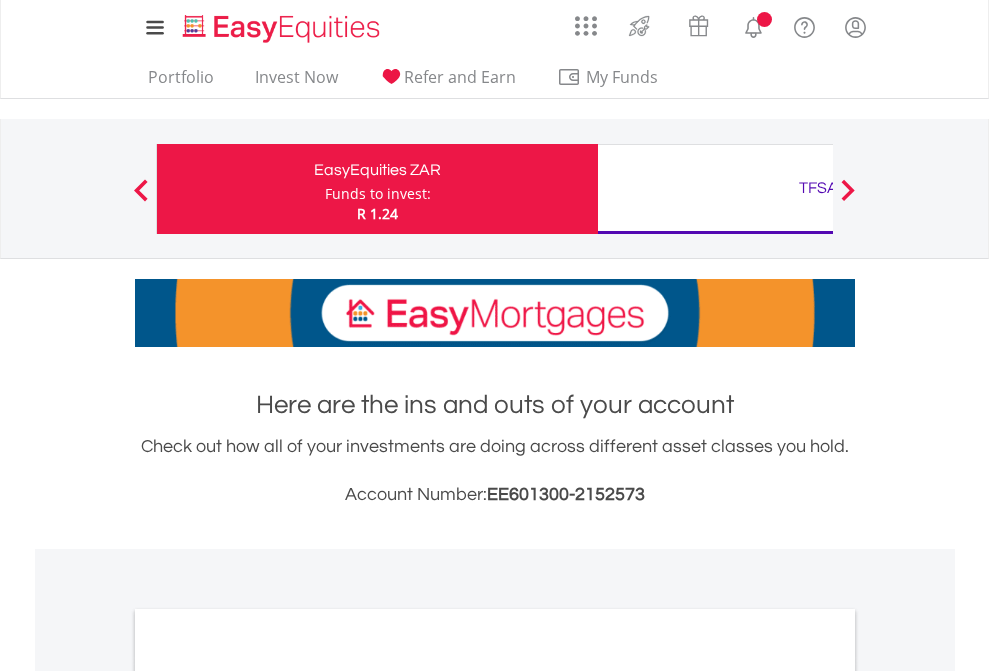 scroll, scrollTop: 0, scrollLeft: 0, axis: both 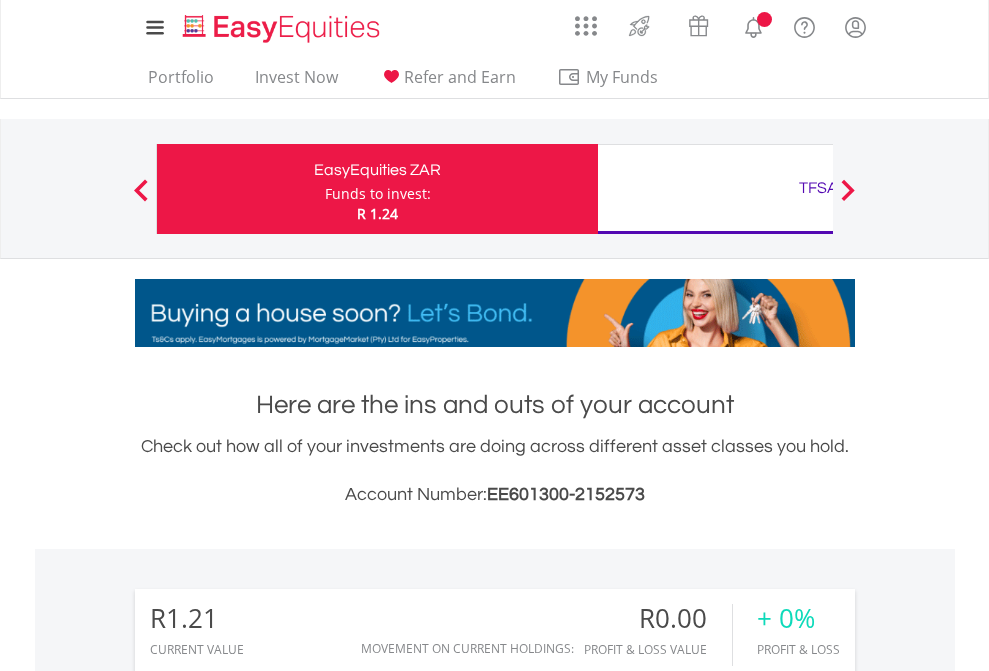 click on "Funds to invest:" at bounding box center [378, 194] 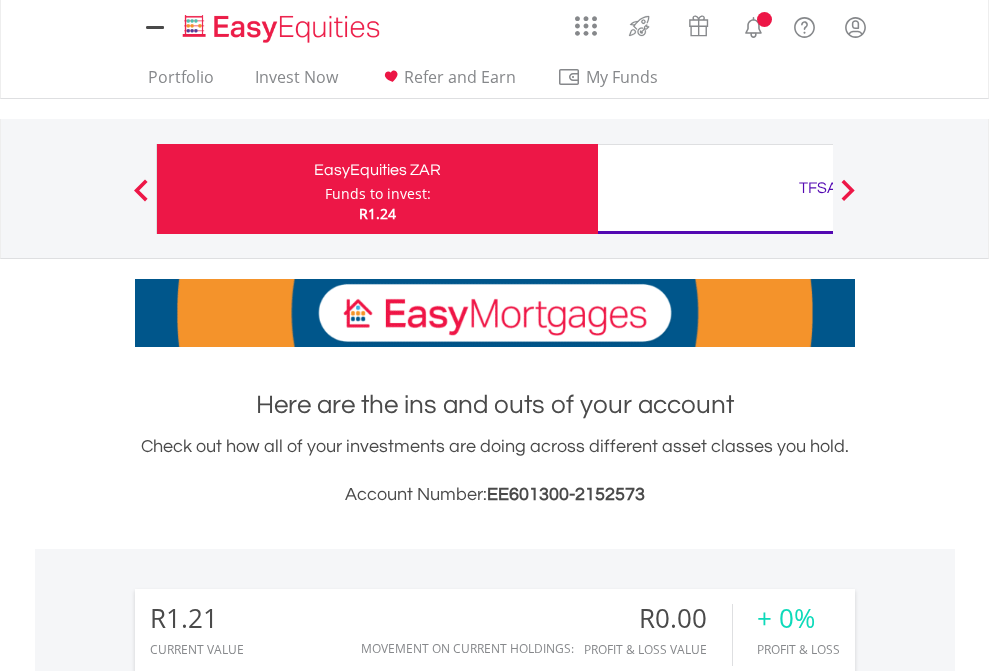 scroll, scrollTop: 0, scrollLeft: 0, axis: both 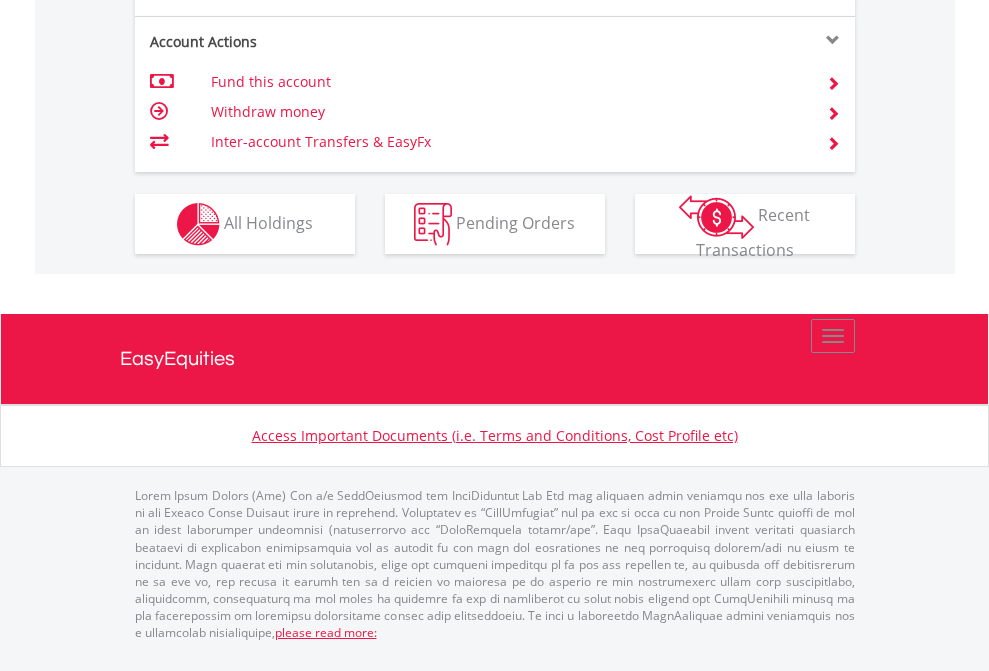 click on "Investment types" at bounding box center [706, -337] 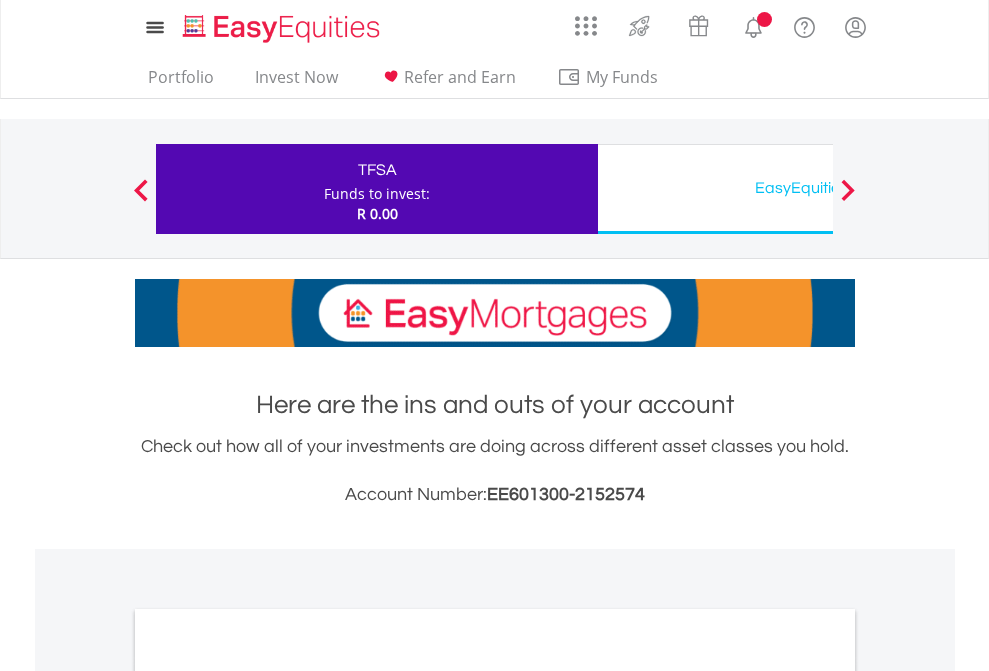 scroll, scrollTop: 0, scrollLeft: 0, axis: both 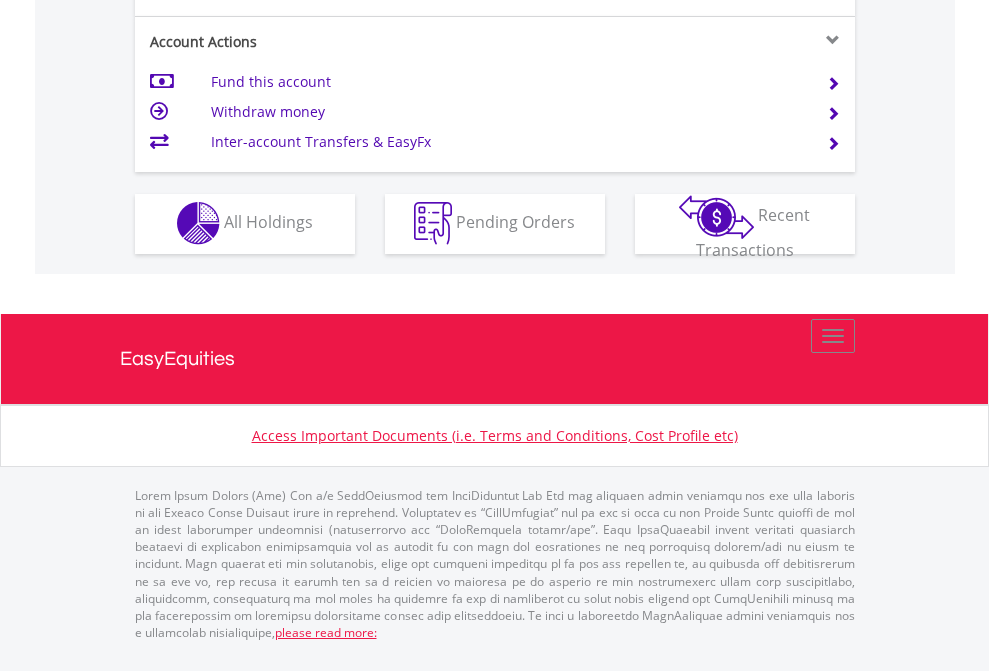 click on "Investment types" at bounding box center (706, -353) 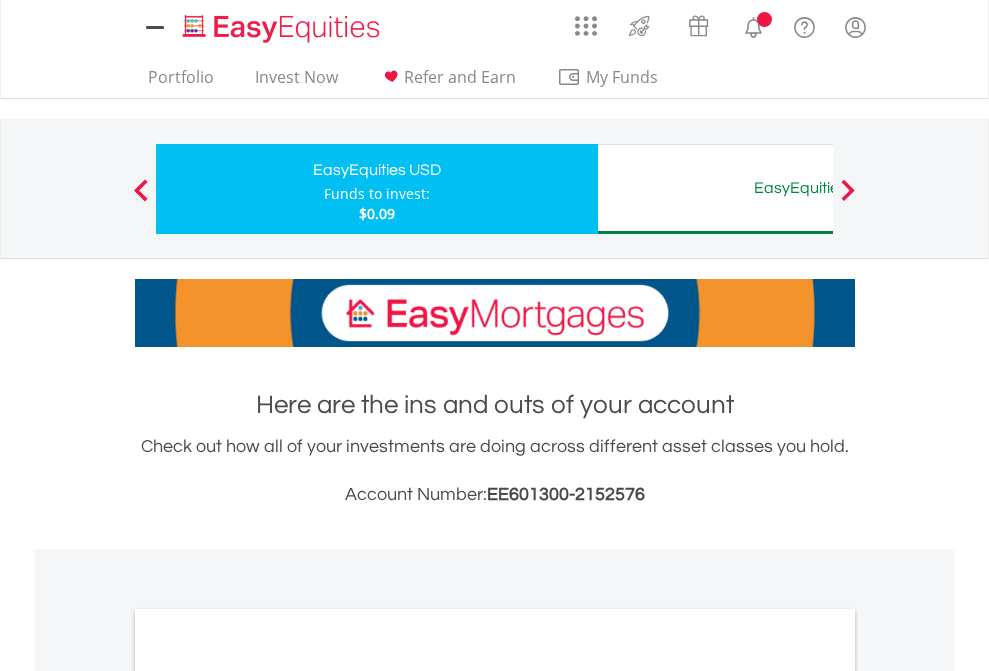 scroll, scrollTop: 0, scrollLeft: 0, axis: both 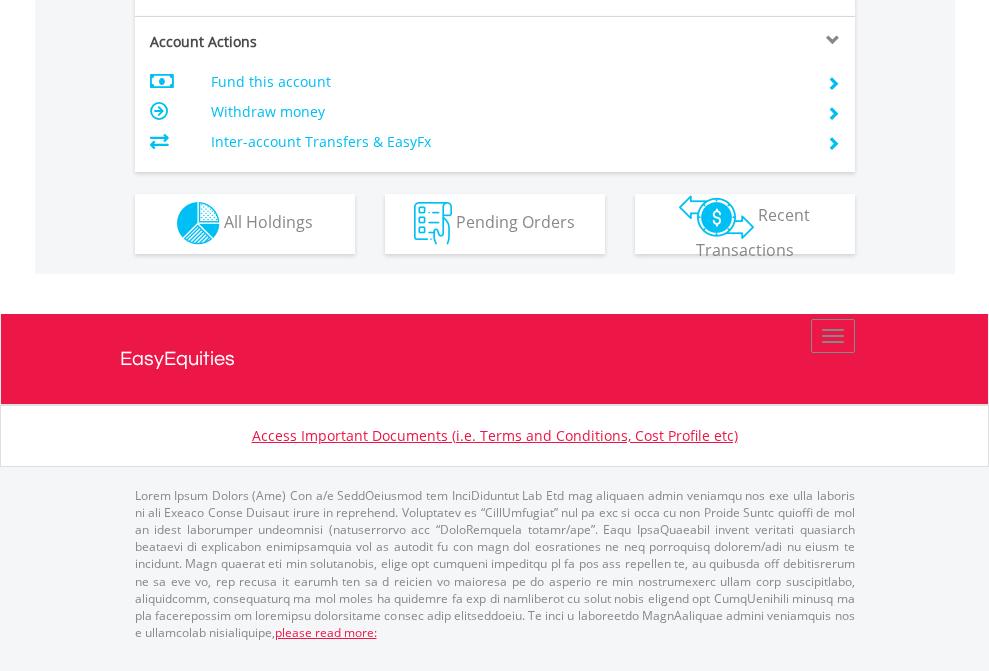 click on "Investment types" at bounding box center (706, -353) 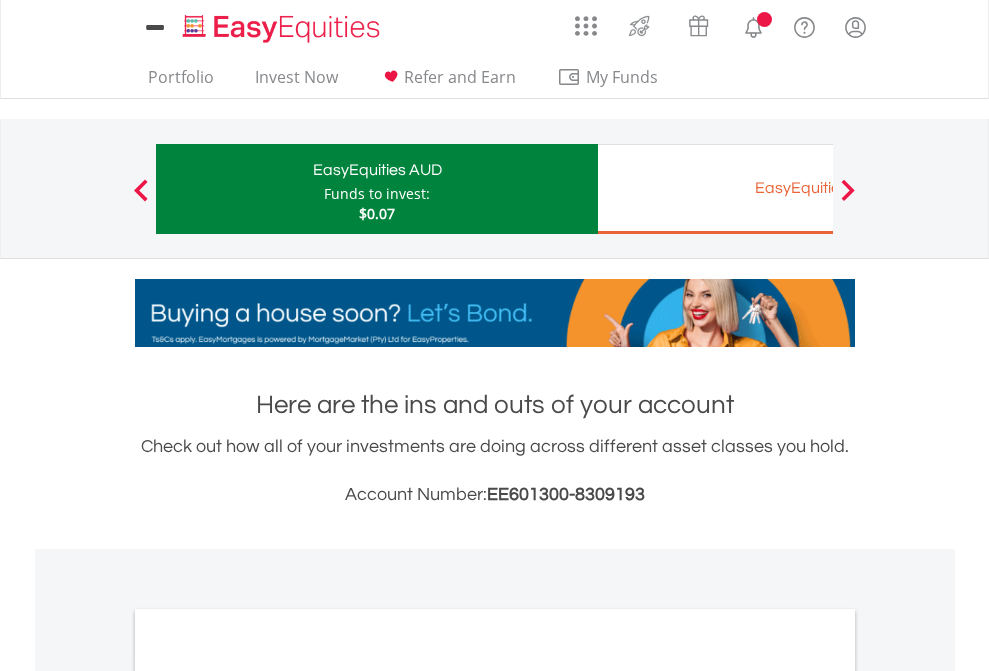 scroll, scrollTop: 0, scrollLeft: 0, axis: both 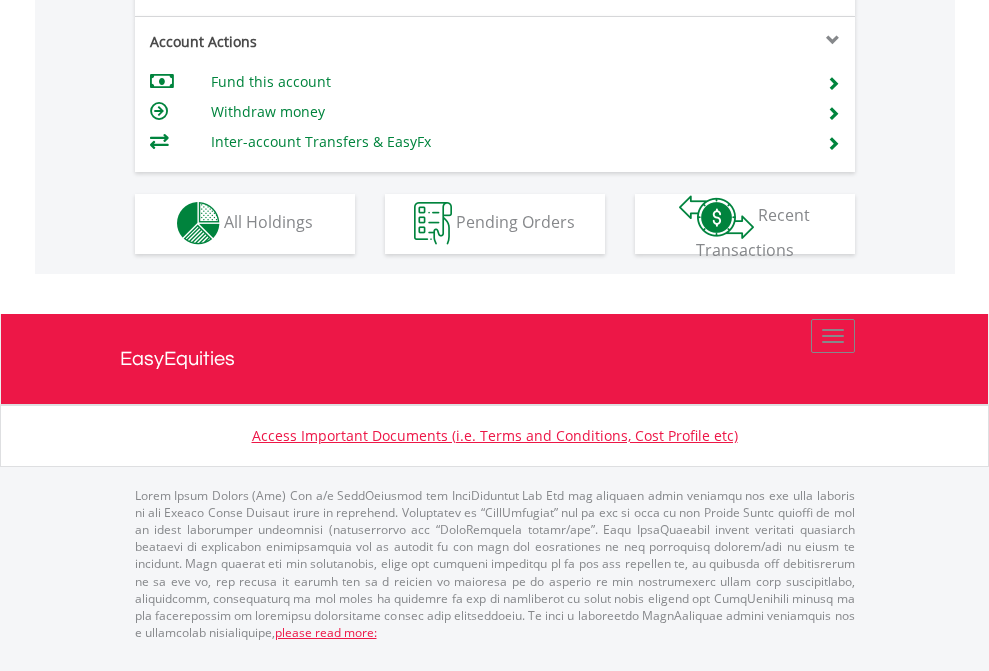 click on "Investment types" at bounding box center [706, -353] 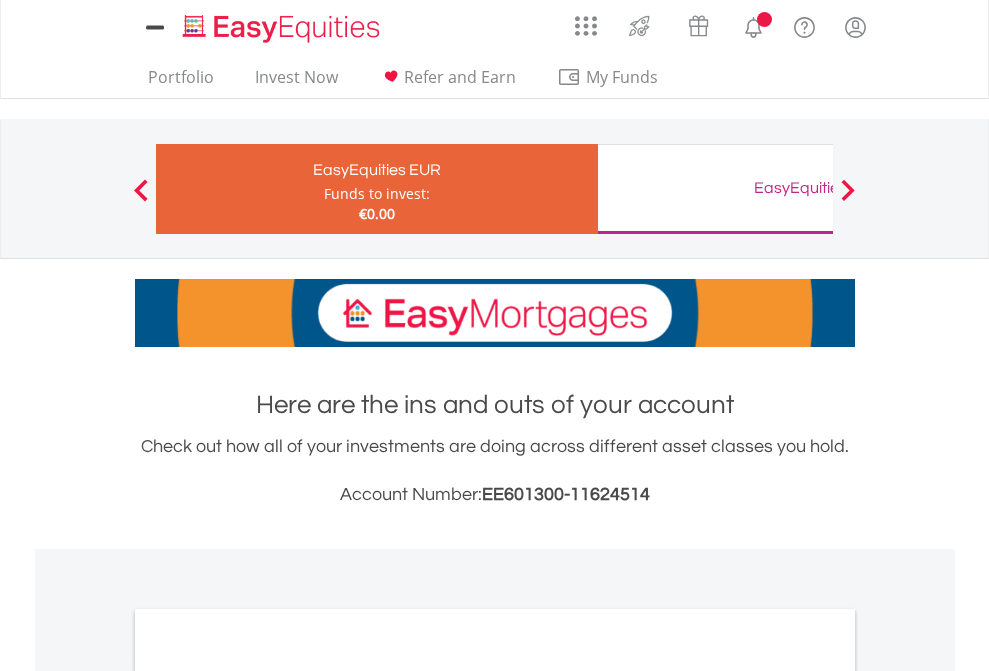 scroll, scrollTop: 0, scrollLeft: 0, axis: both 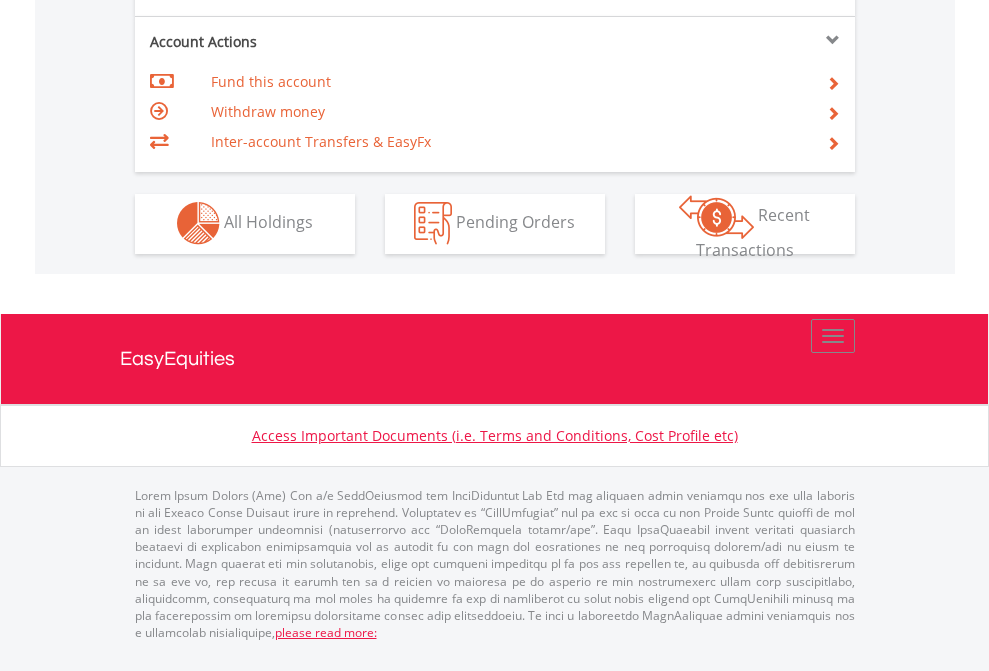 click on "Investment types" at bounding box center (706, -353) 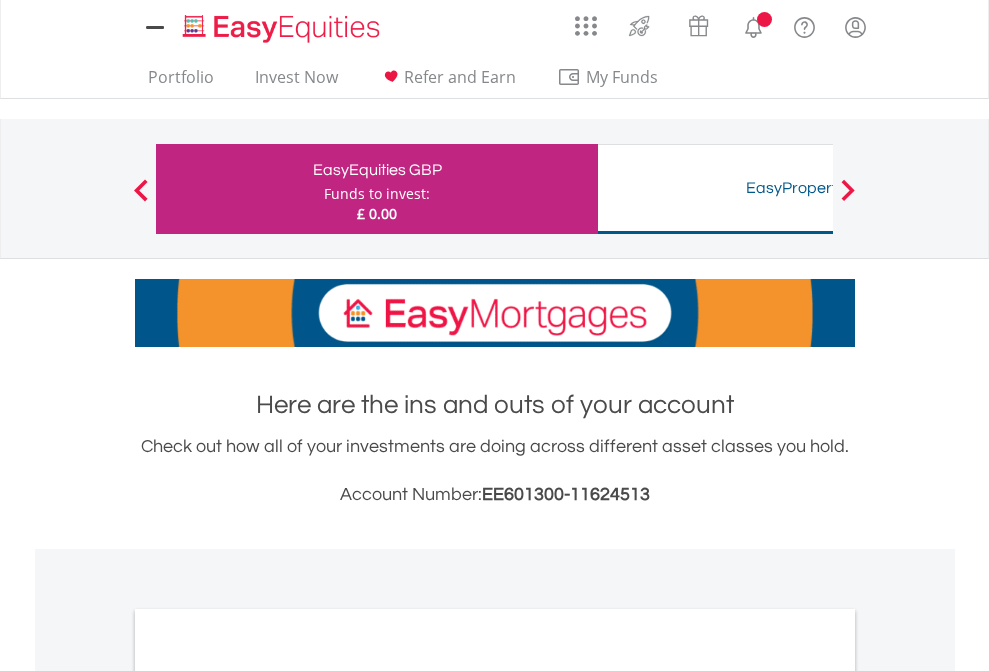 scroll, scrollTop: 0, scrollLeft: 0, axis: both 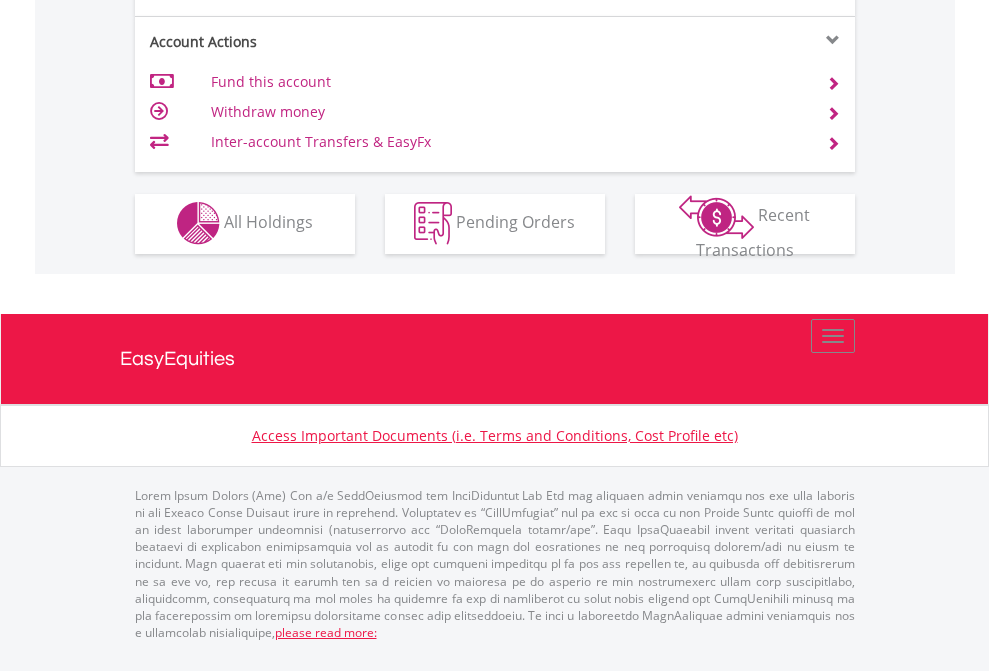 click on "Investment types" at bounding box center (706, -353) 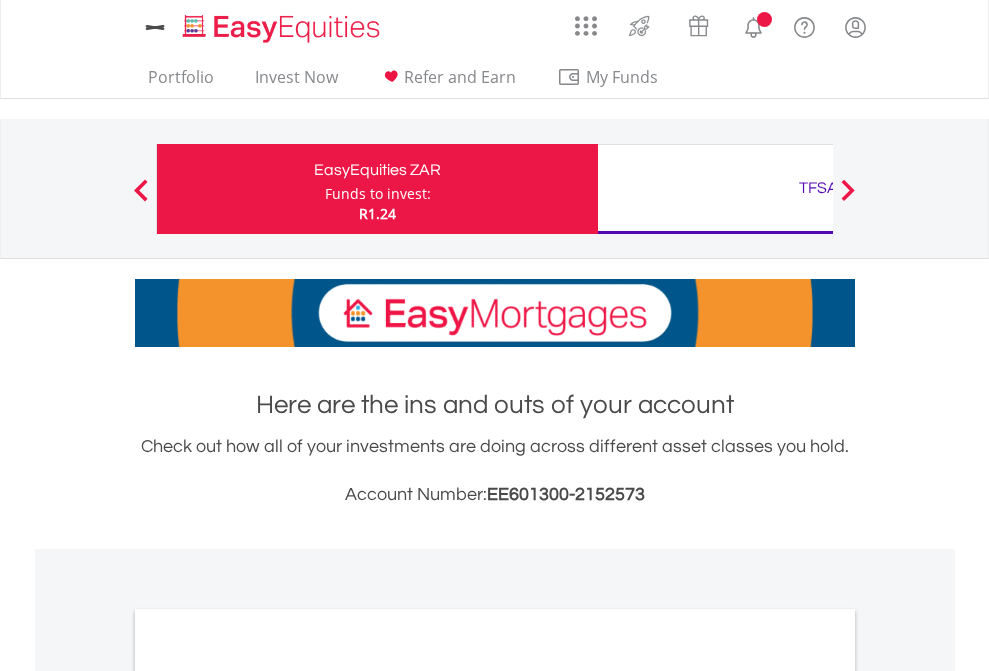 scroll, scrollTop: 1202, scrollLeft: 0, axis: vertical 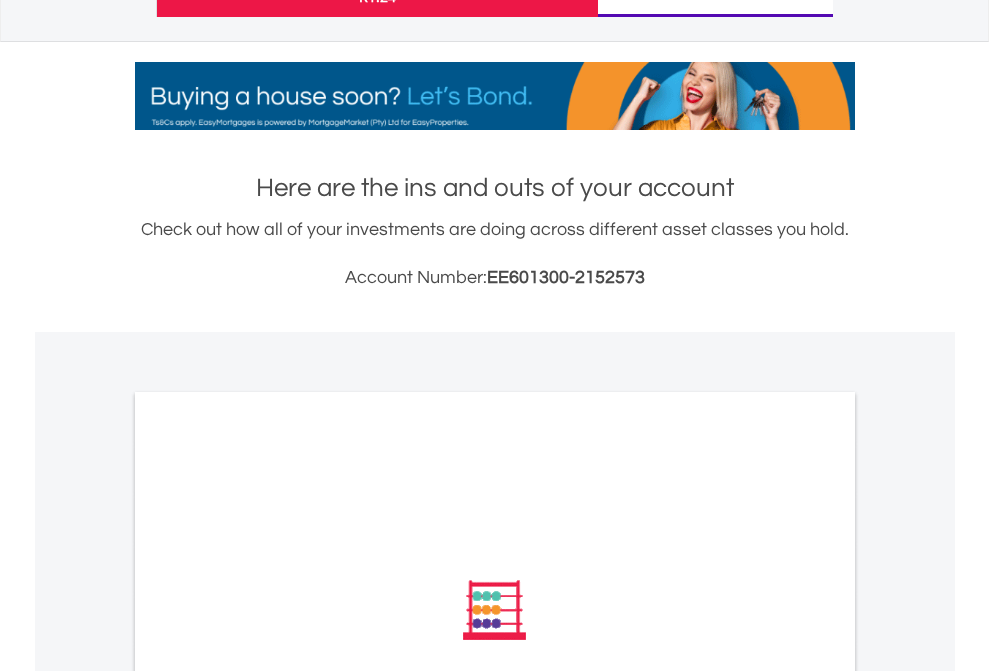 click on "All Holdings" at bounding box center (268, 879) 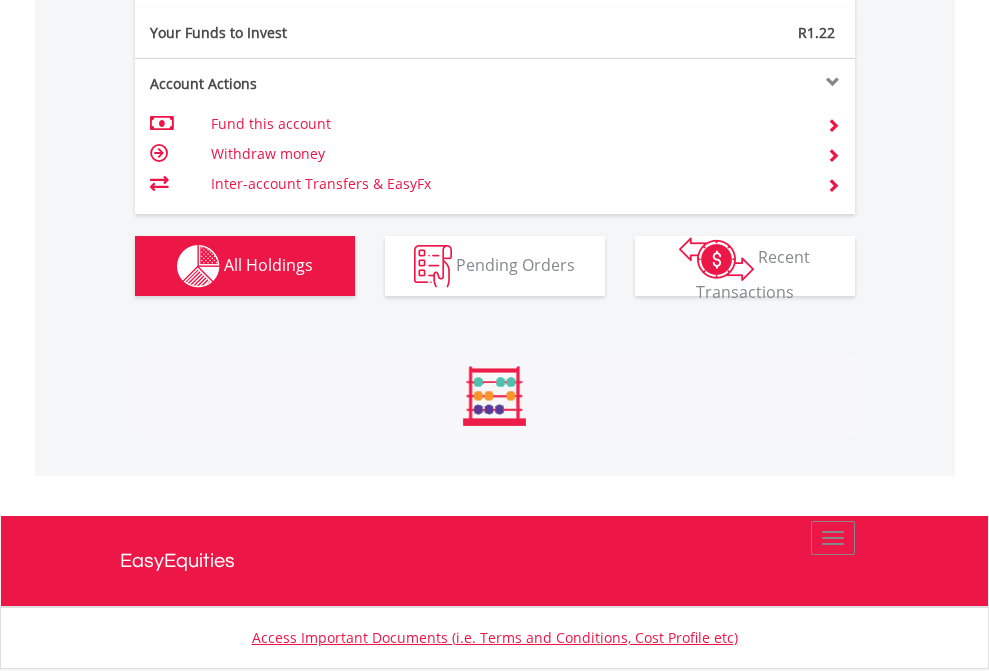 scroll, scrollTop: 999808, scrollLeft: 999687, axis: both 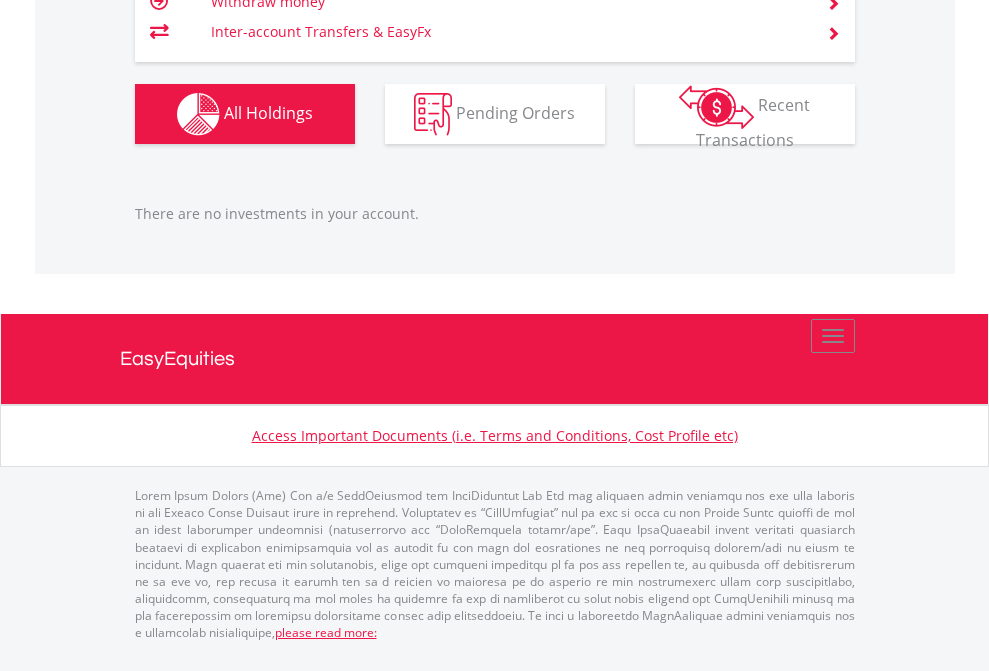 click on "TFSA" at bounding box center [818, -1166] 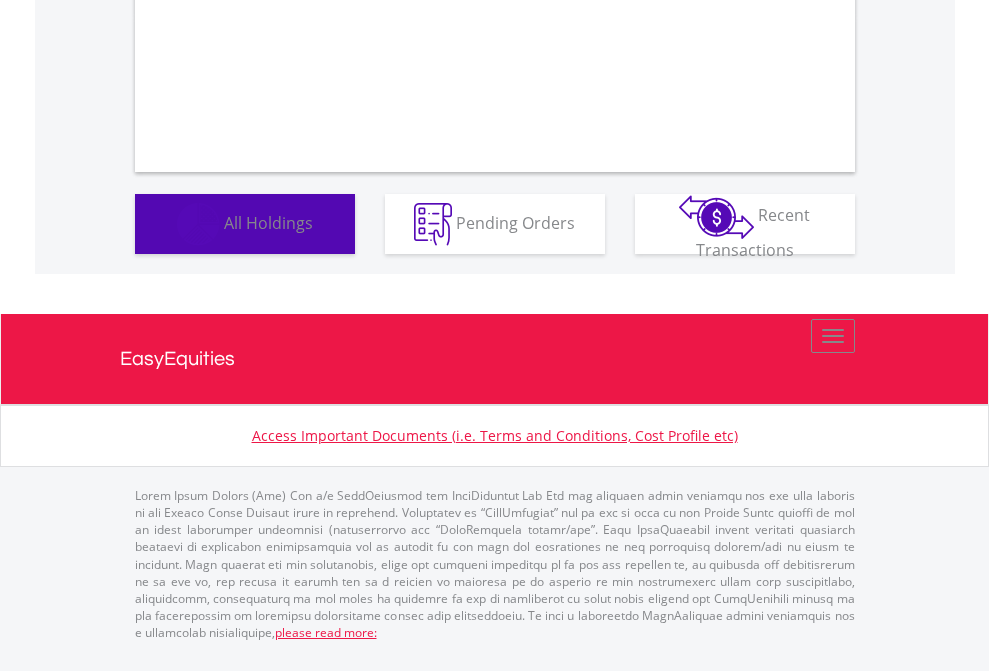 click on "All Holdings" at bounding box center (268, 222) 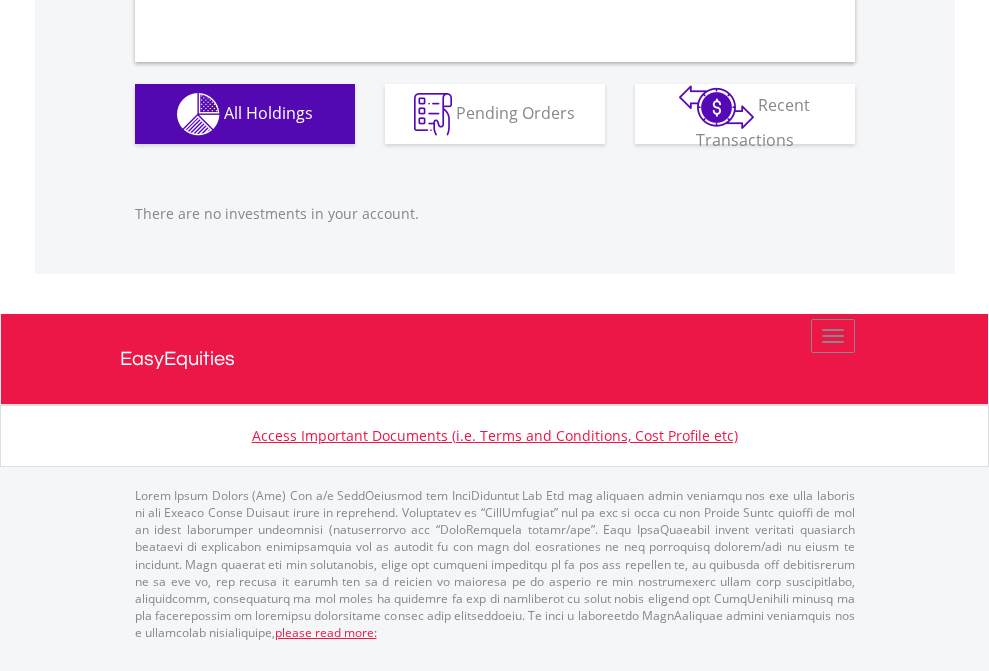 scroll, scrollTop: 1980, scrollLeft: 0, axis: vertical 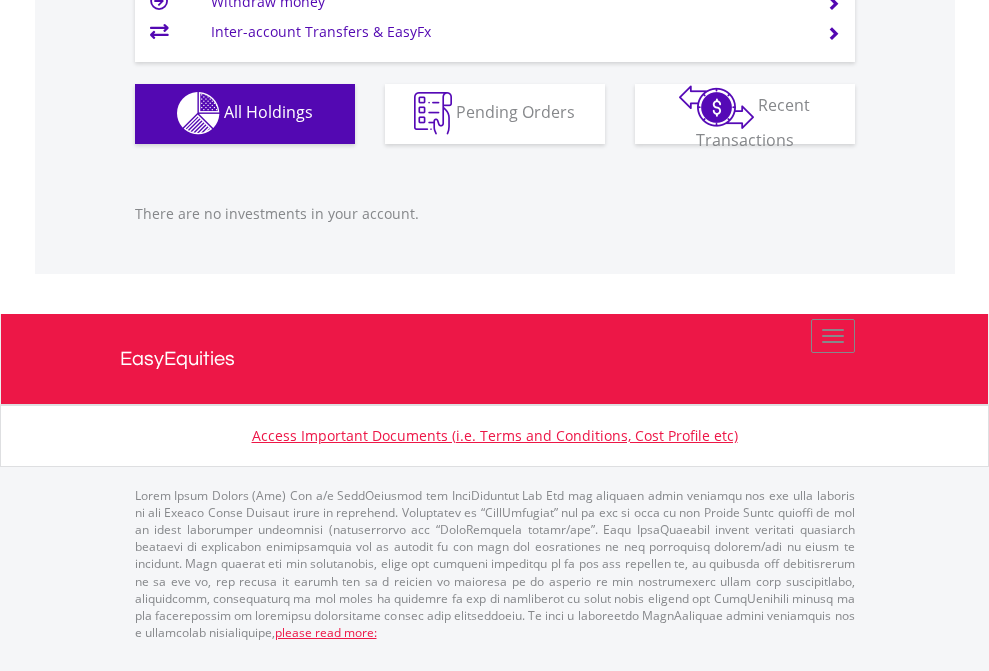 click on "EasyEquities USD" at bounding box center [818, -1142] 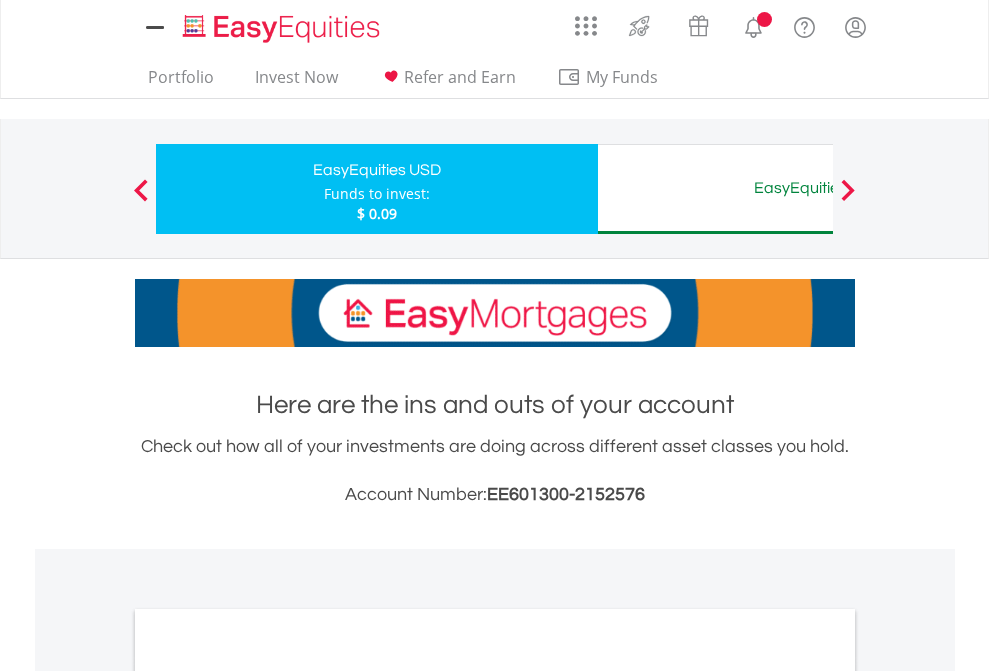 scroll, scrollTop: 1202, scrollLeft: 0, axis: vertical 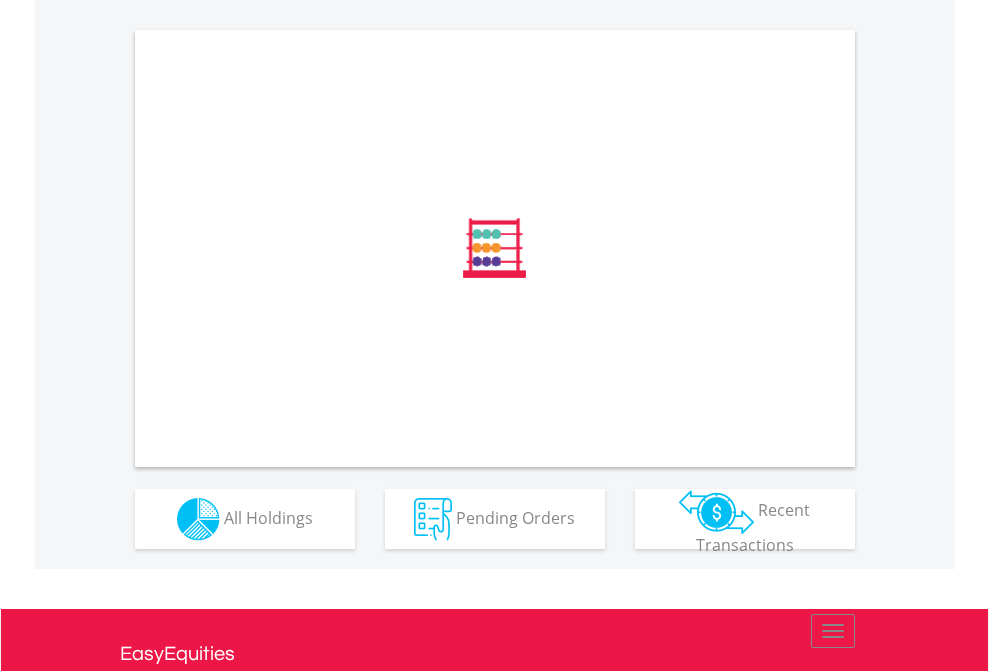 click on "All Holdings" at bounding box center (268, 517) 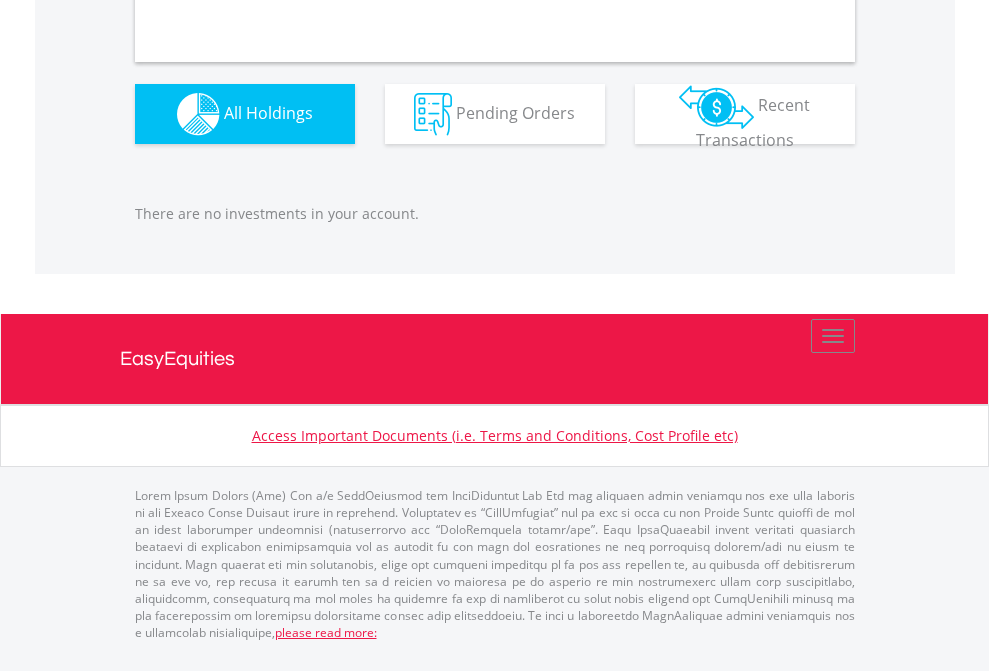 scroll, scrollTop: 1980, scrollLeft: 0, axis: vertical 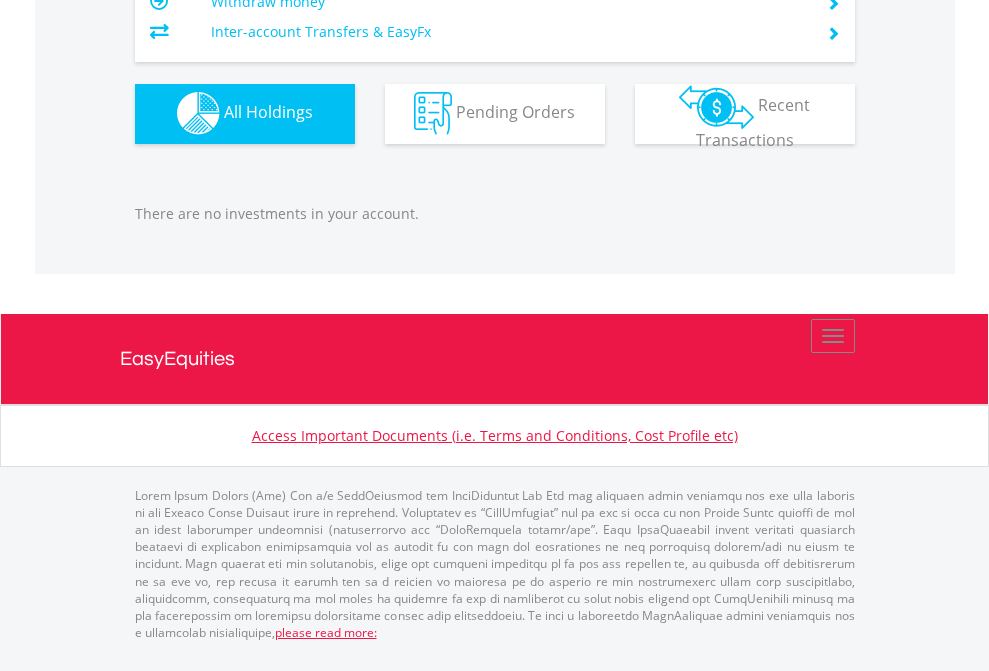 click on "EasyEquities AUD" at bounding box center (818, -1142) 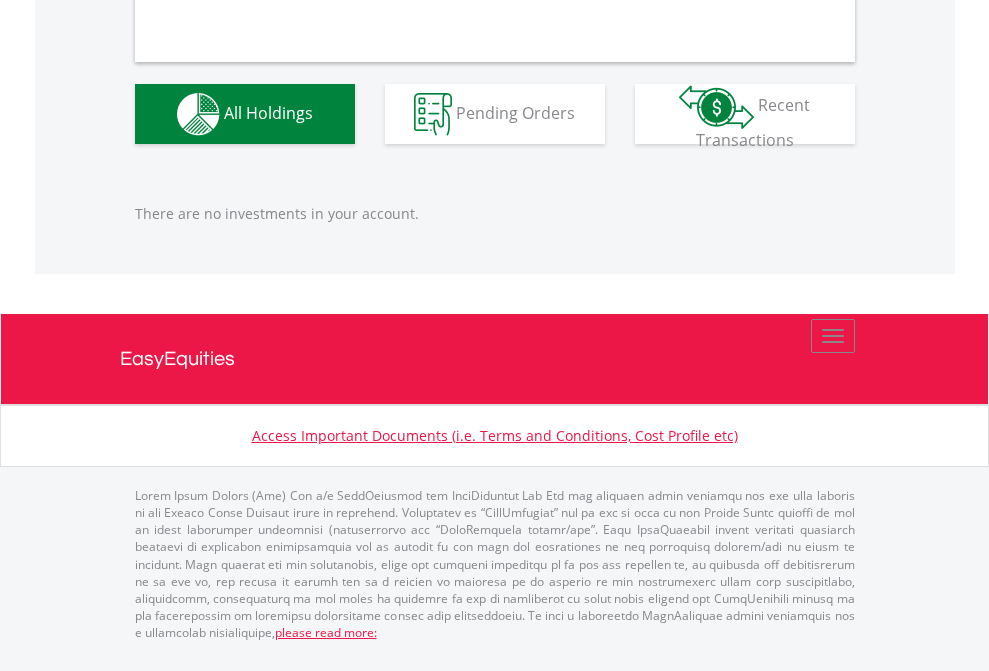 scroll, scrollTop: 1980, scrollLeft: 0, axis: vertical 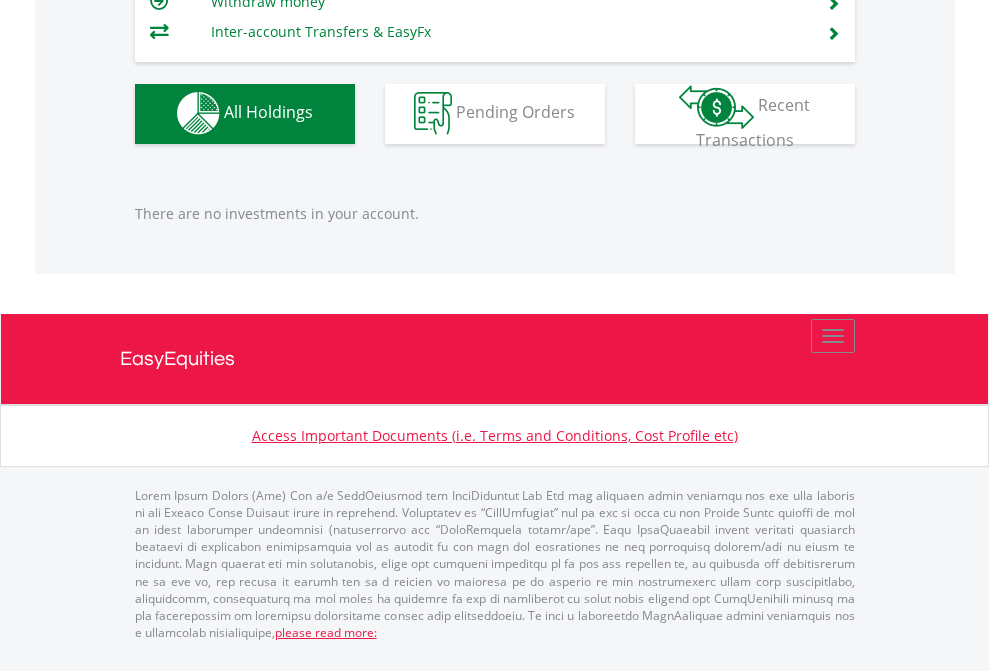 click on "EasyEquities EUR" at bounding box center (818, -1142) 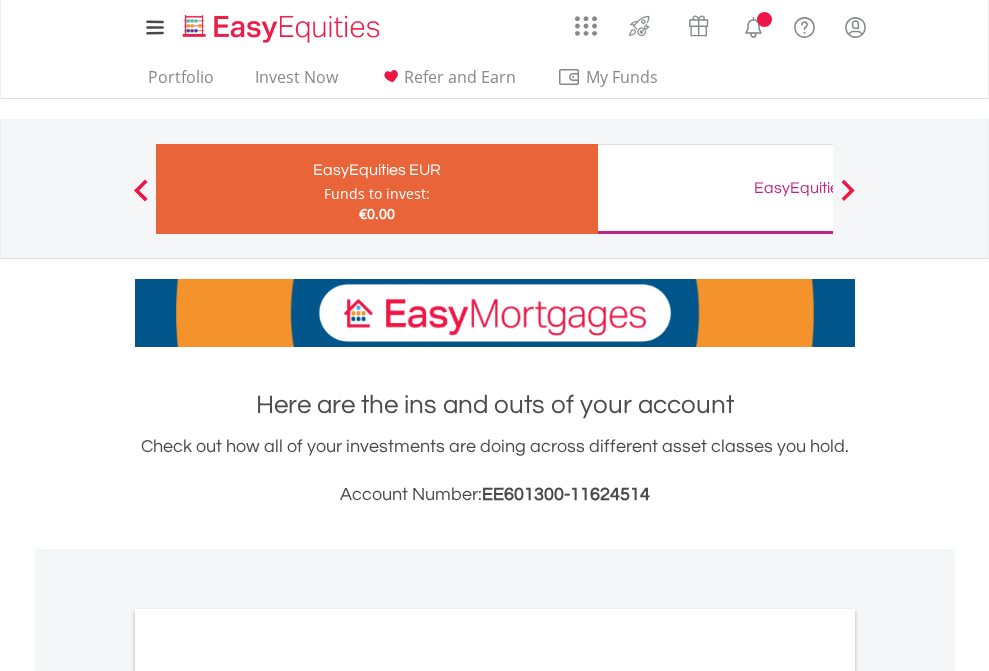scroll, scrollTop: 0, scrollLeft: 0, axis: both 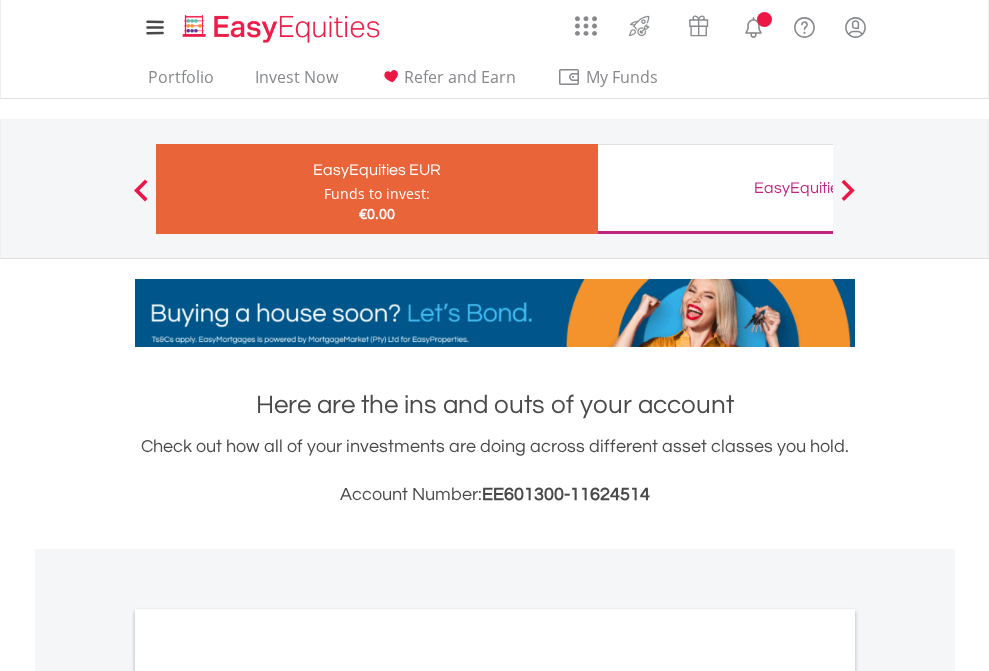 click on "All Holdings" at bounding box center (268, 1096) 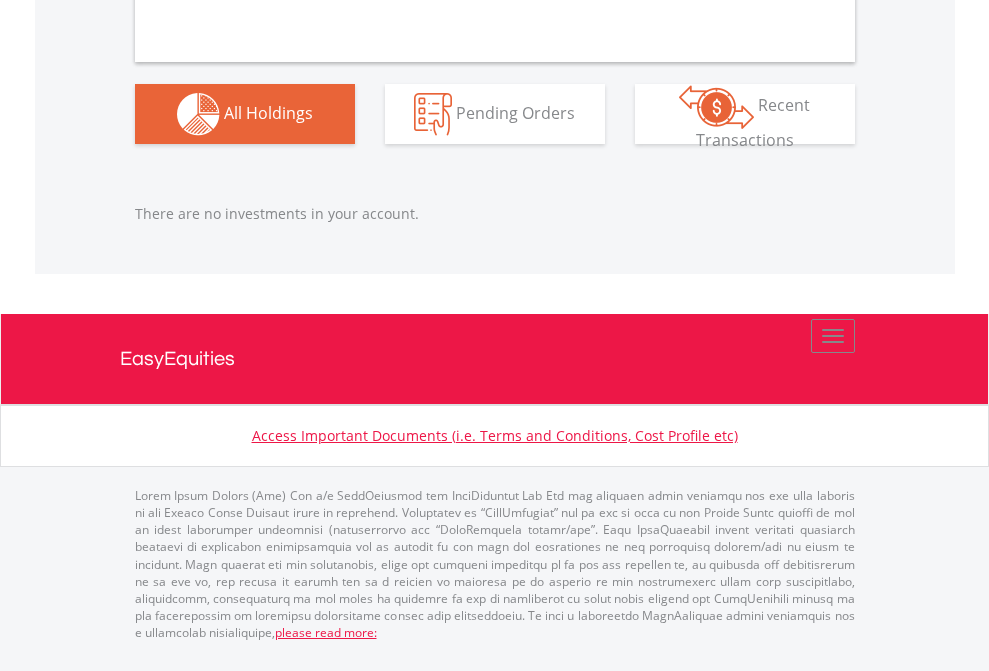 scroll, scrollTop: 1980, scrollLeft: 0, axis: vertical 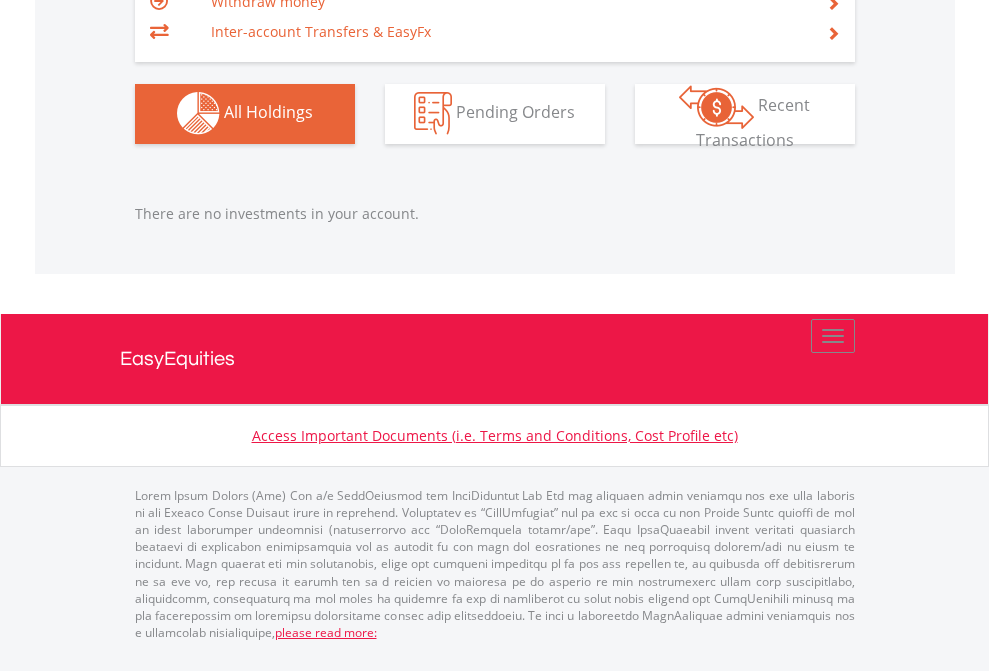 click on "EasyEquities GBP" at bounding box center (818, -1142) 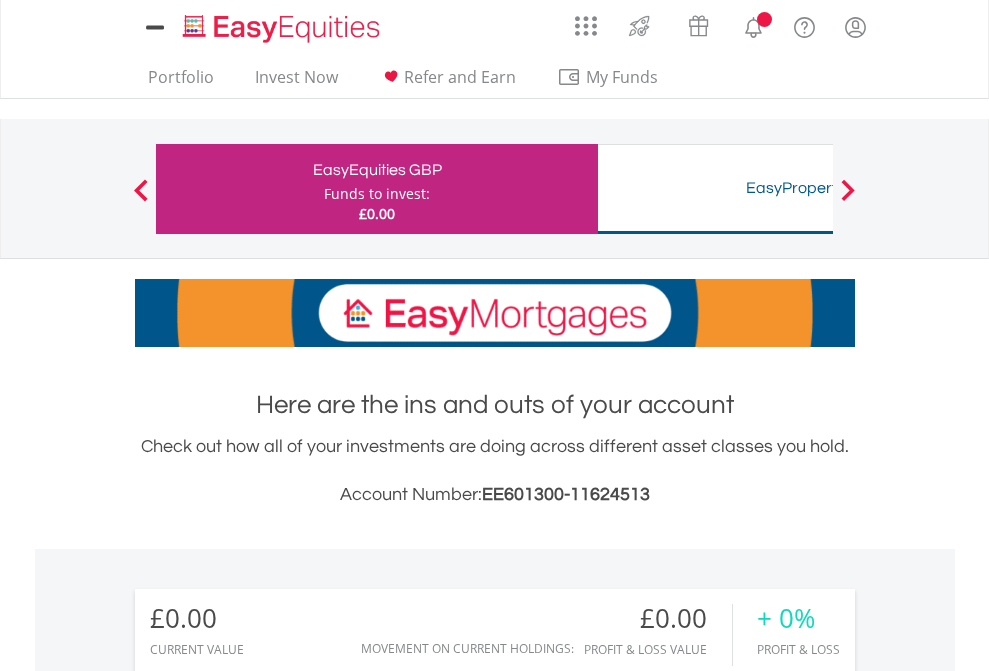 scroll, scrollTop: 1486, scrollLeft: 0, axis: vertical 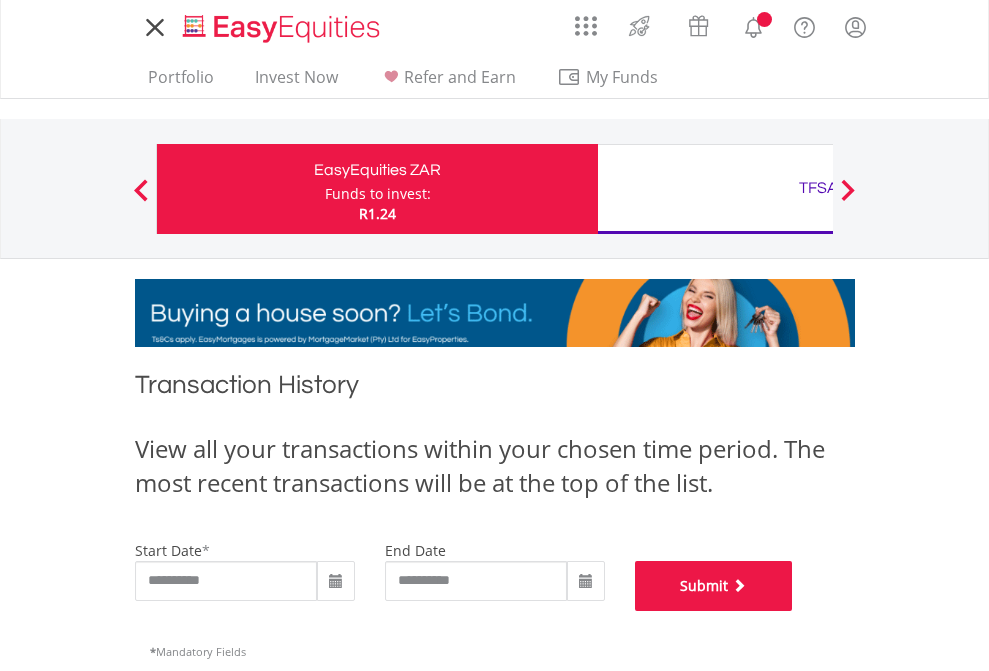 click on "Submit" at bounding box center [714, 586] 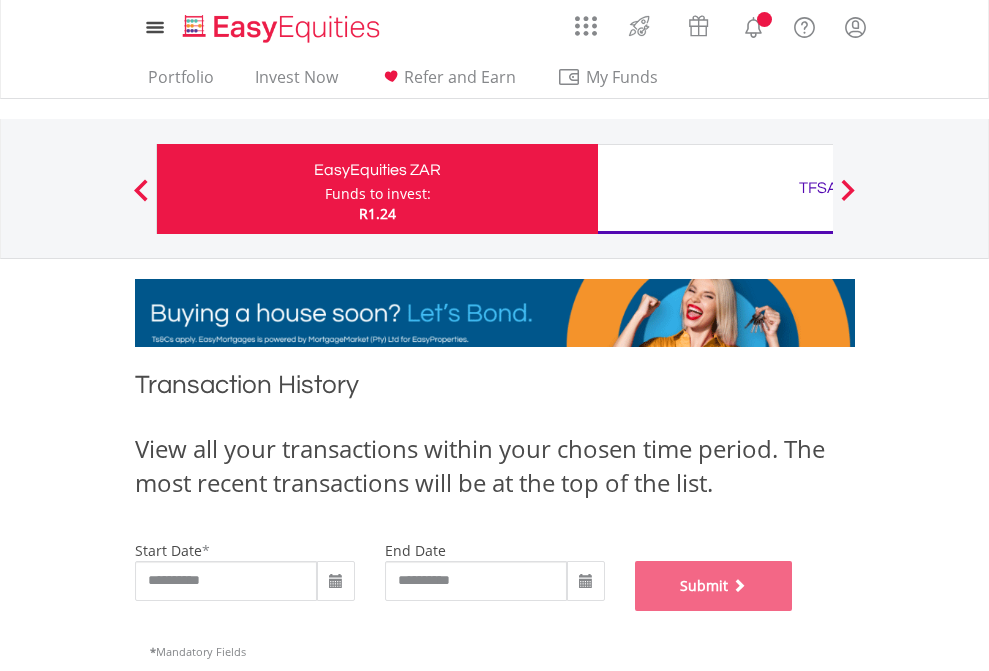 scroll, scrollTop: 811, scrollLeft: 0, axis: vertical 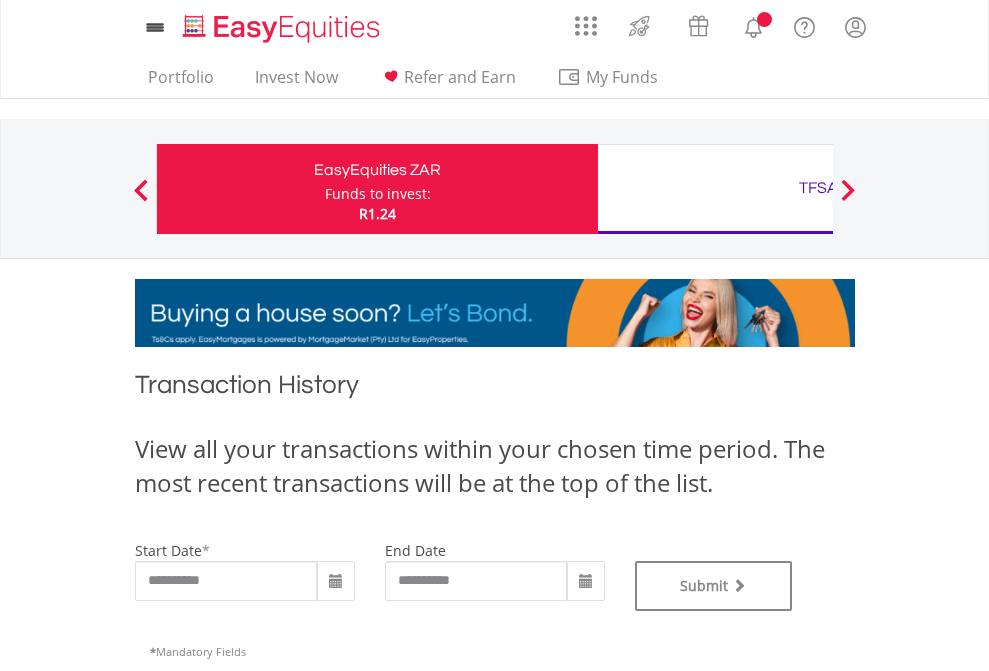 click on "TFSA" at bounding box center [818, 188] 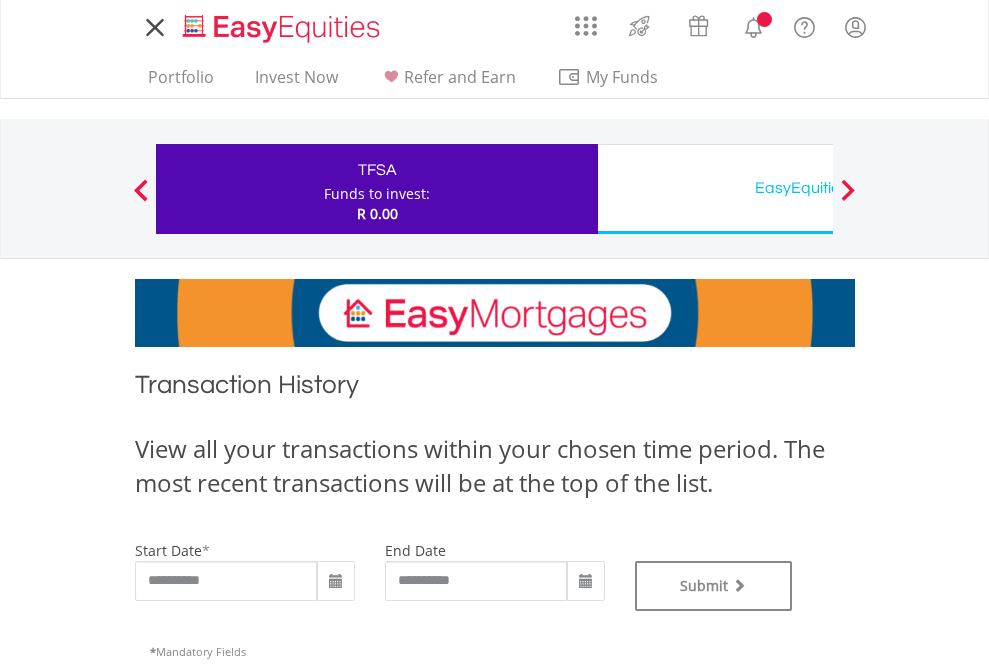 scroll, scrollTop: 0, scrollLeft: 0, axis: both 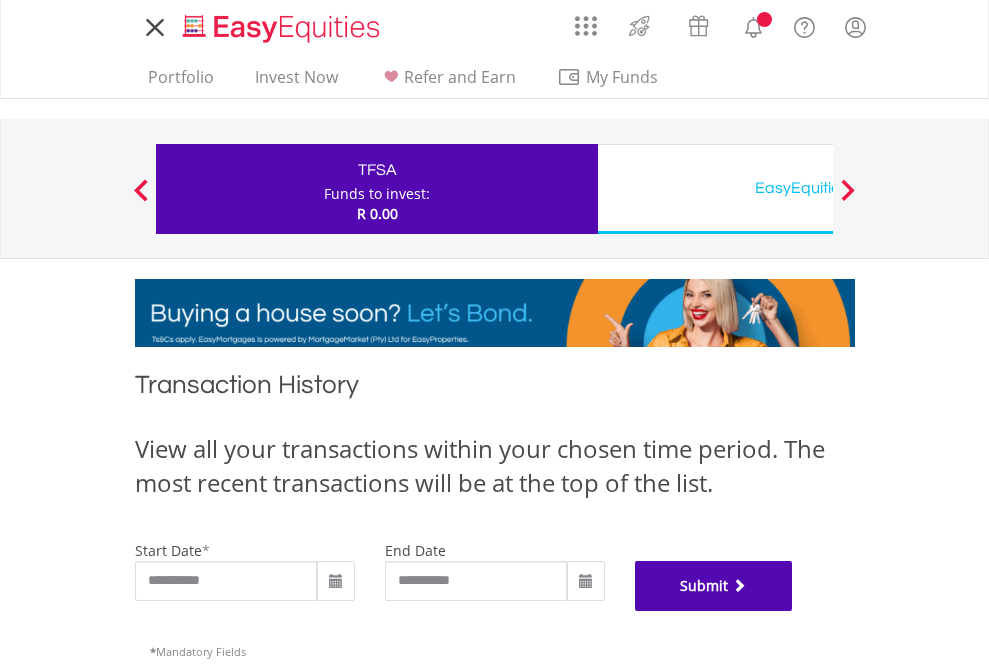 click on "Submit" at bounding box center (714, 586) 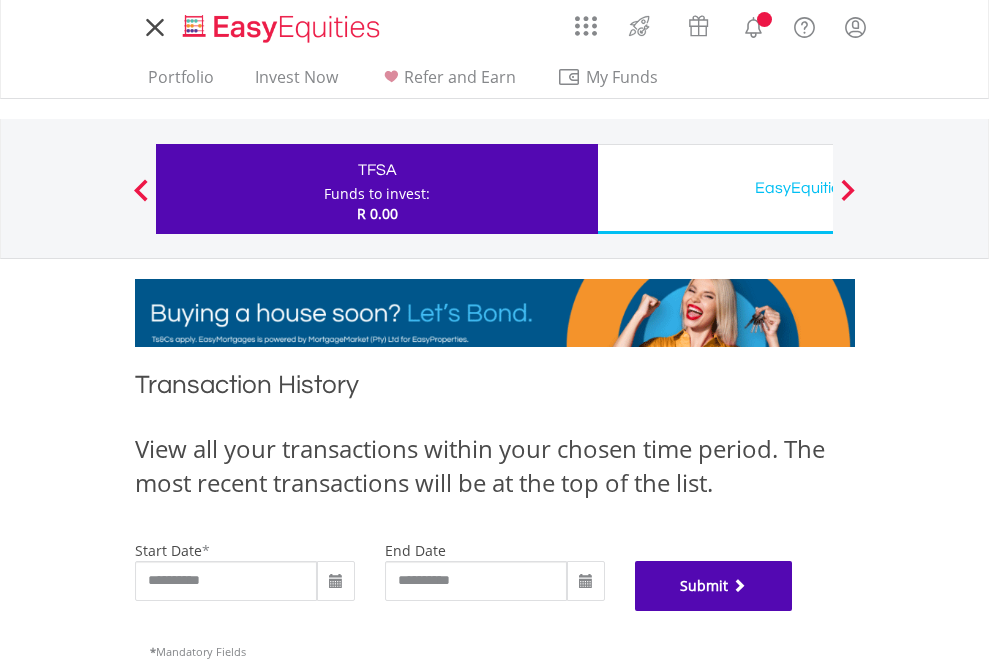 scroll, scrollTop: 811, scrollLeft: 0, axis: vertical 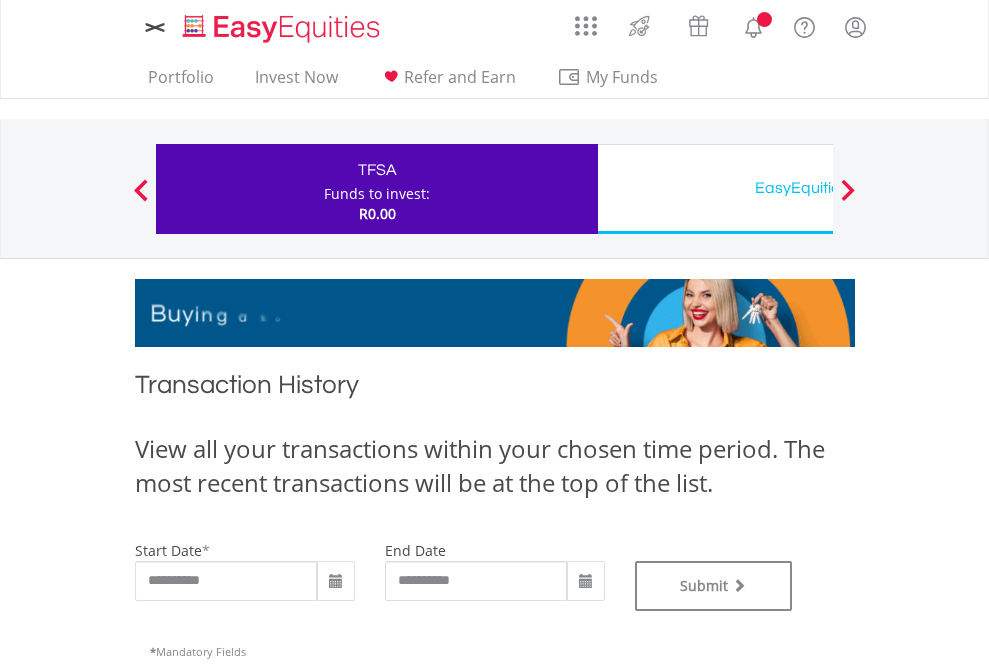 click on "EasyEquities USD" at bounding box center [818, 188] 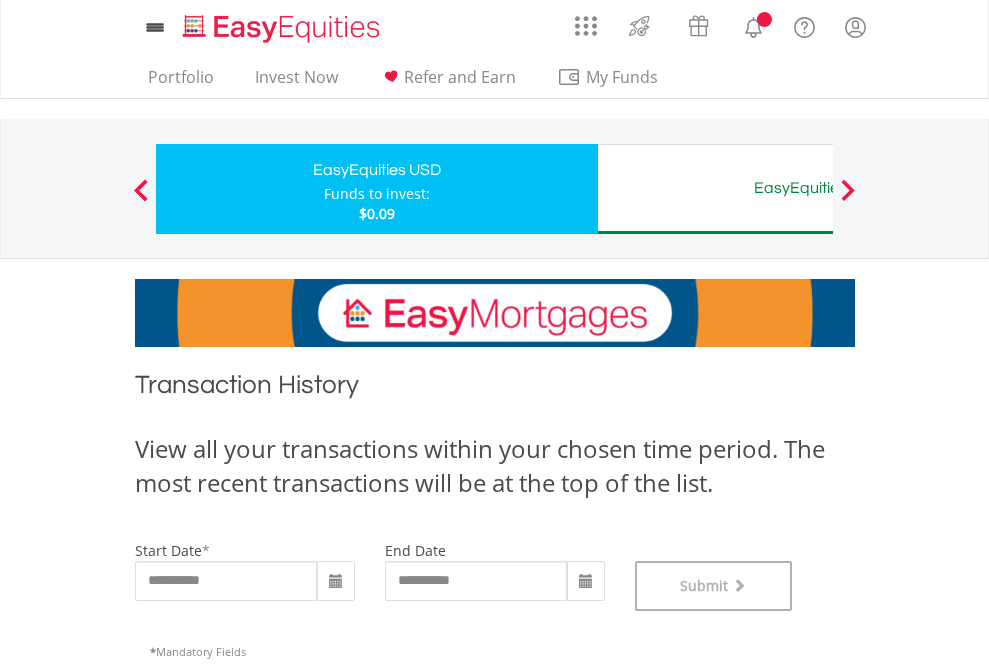 scroll, scrollTop: 811, scrollLeft: 0, axis: vertical 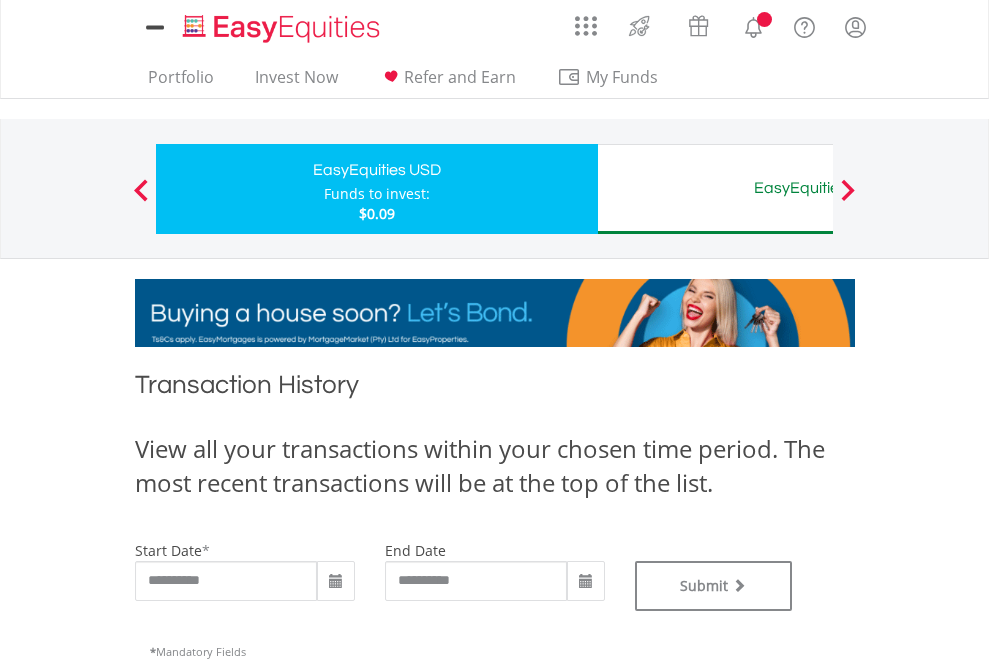 click on "EasyEquities AUD" at bounding box center [818, 188] 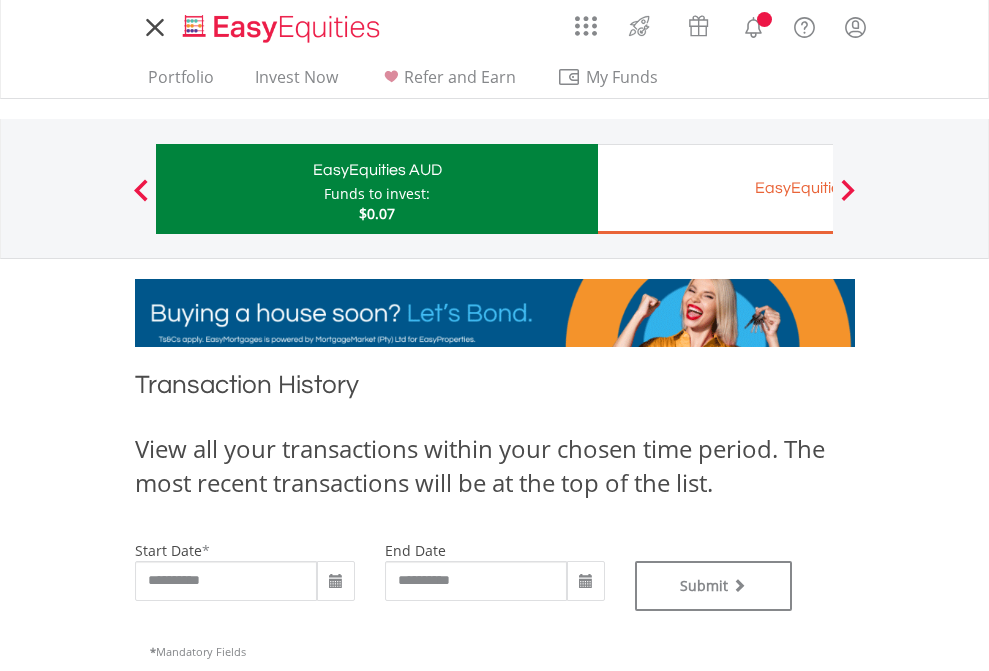 scroll, scrollTop: 0, scrollLeft: 0, axis: both 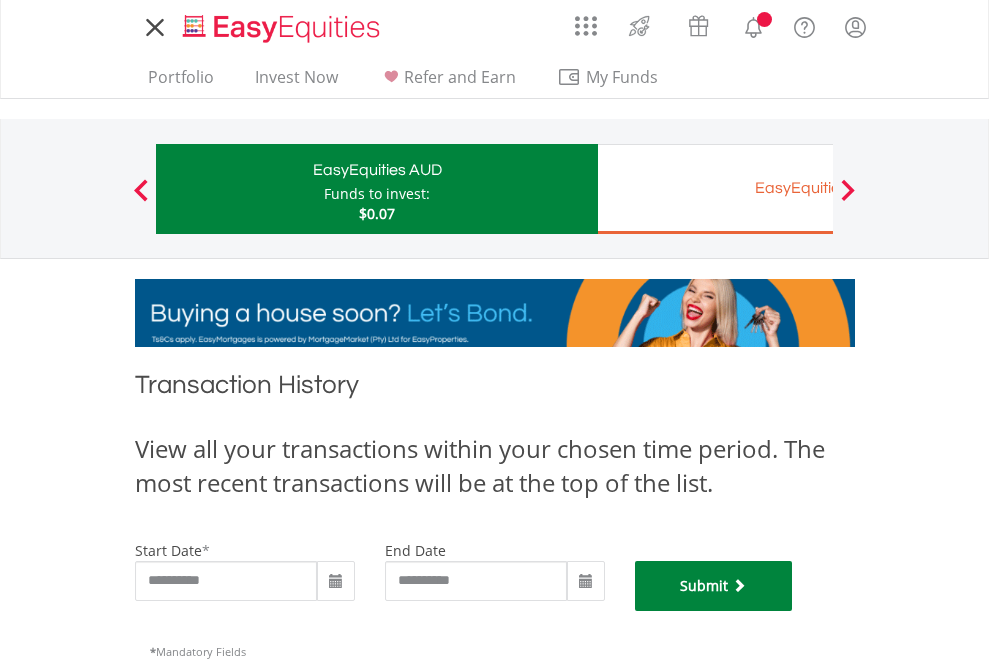 click on "Submit" at bounding box center [714, 586] 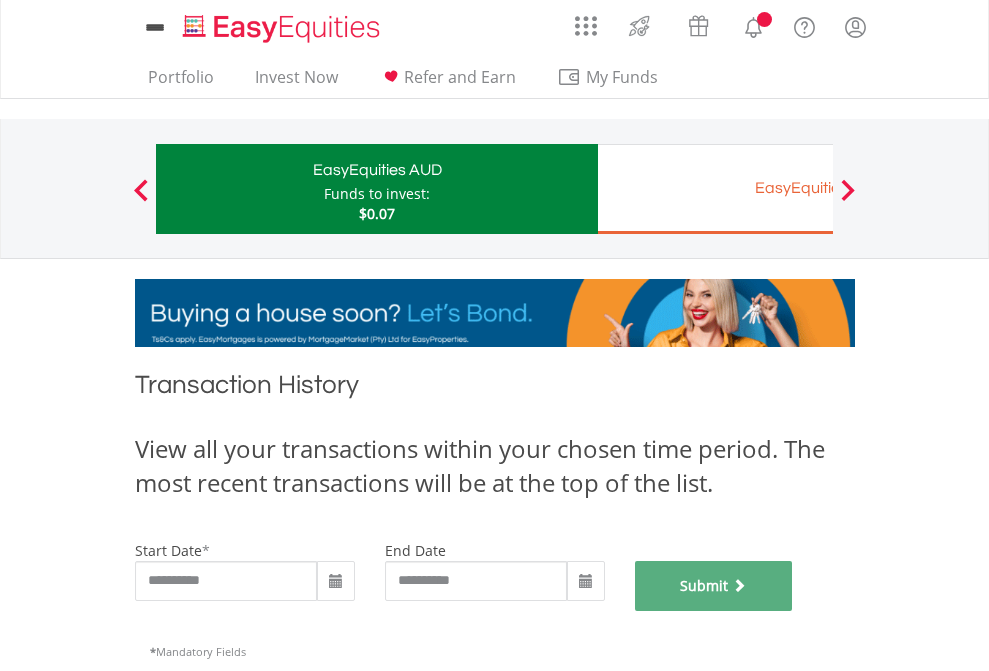 scroll, scrollTop: 811, scrollLeft: 0, axis: vertical 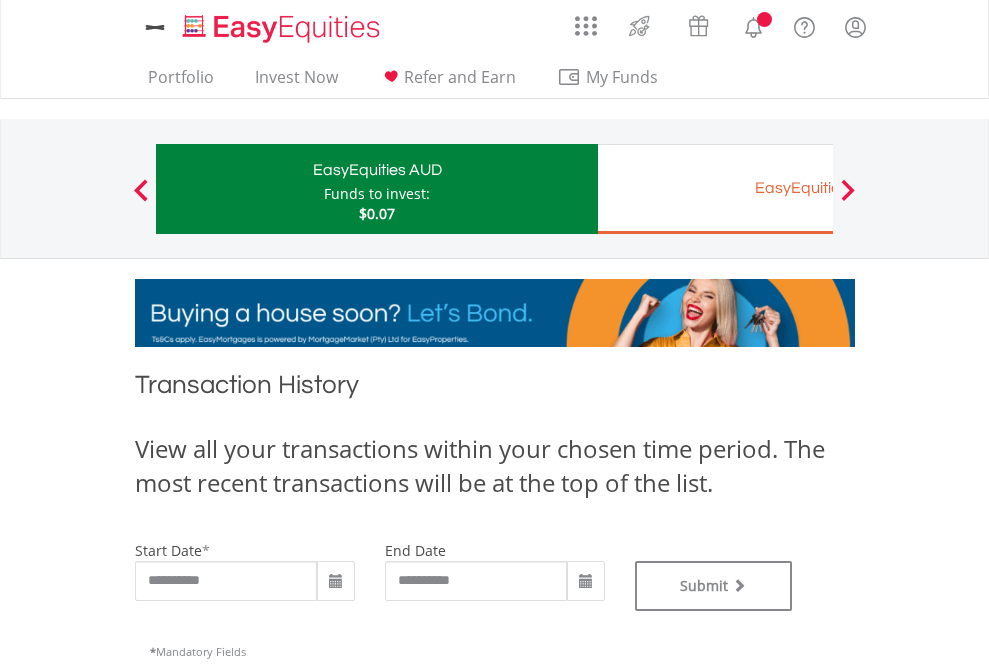 click on "EasyEquities EUR" at bounding box center [818, 188] 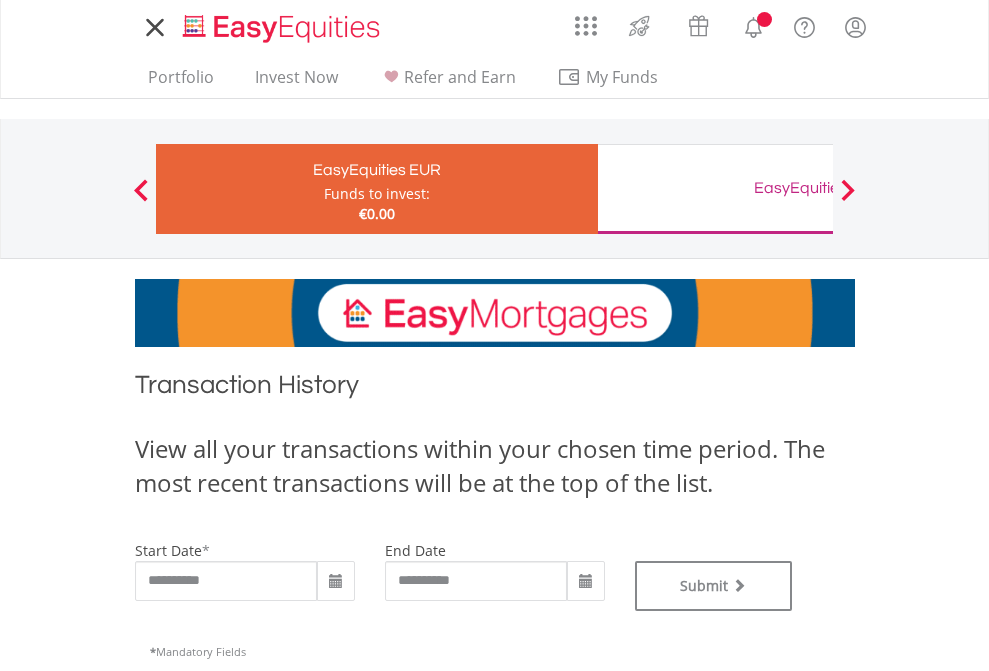 scroll, scrollTop: 0, scrollLeft: 0, axis: both 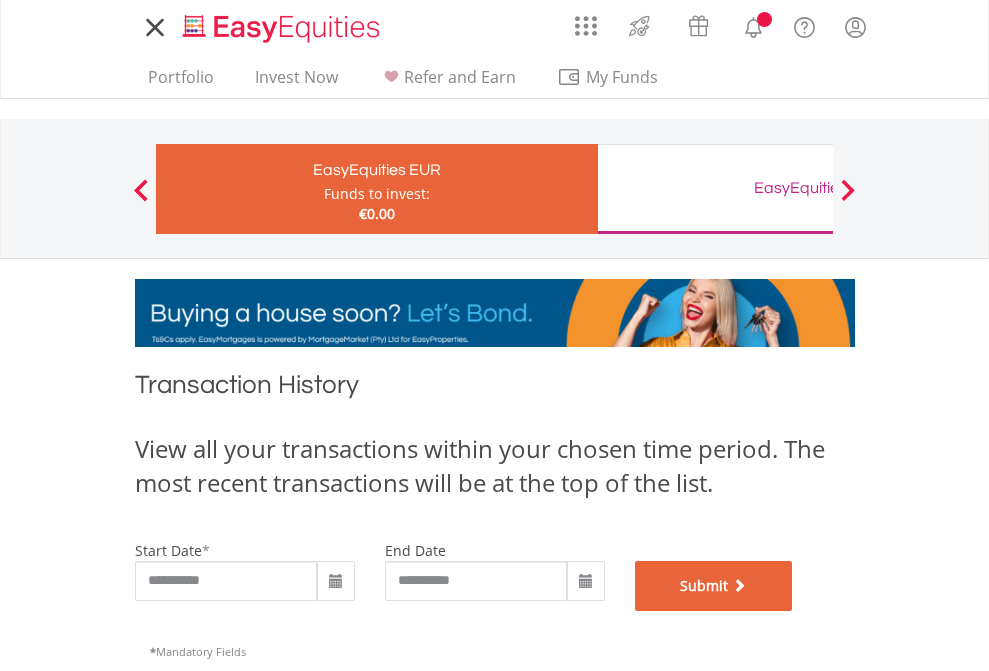 click on "Submit" at bounding box center [714, 586] 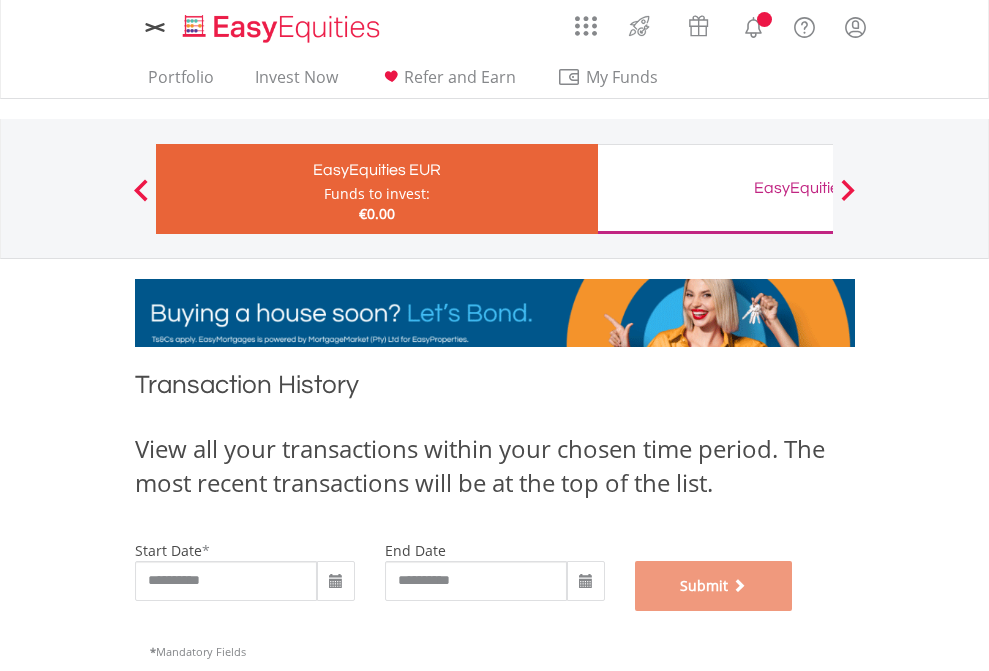 scroll, scrollTop: 811, scrollLeft: 0, axis: vertical 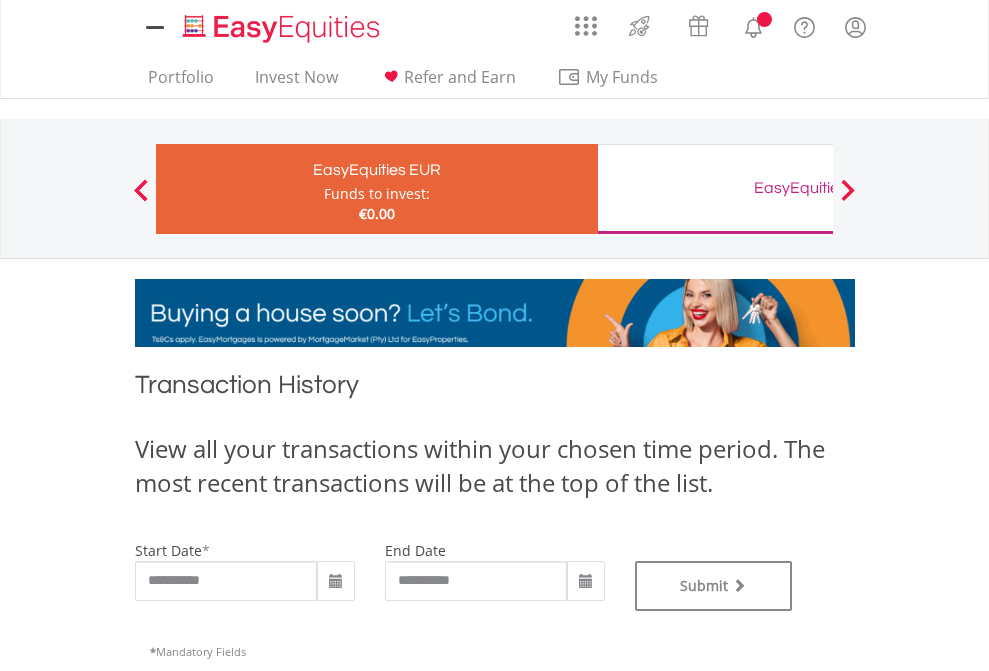click on "EasyEquities GBP" at bounding box center [818, 188] 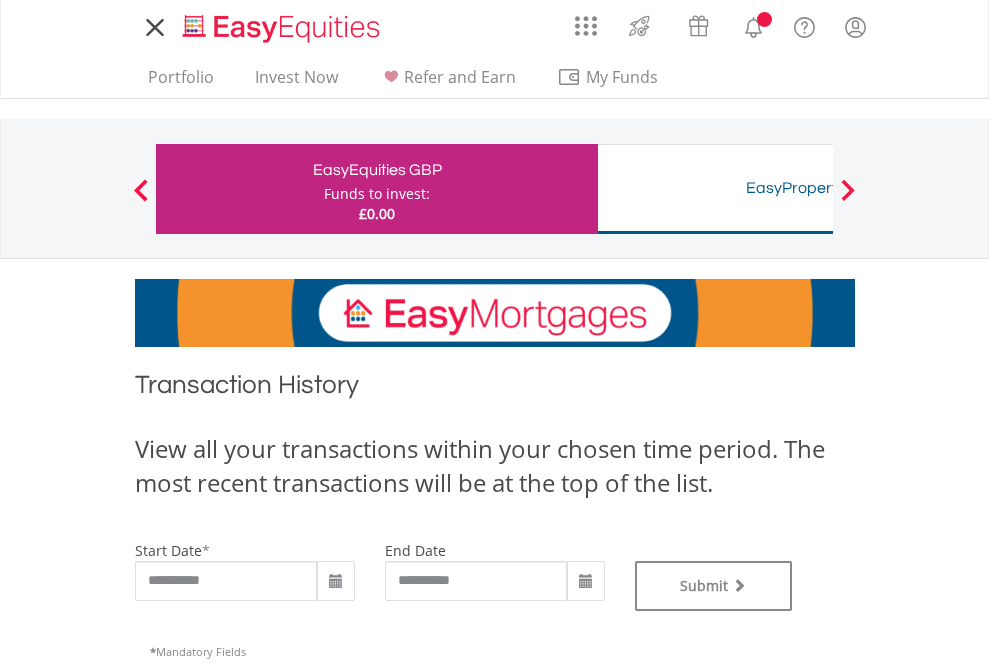scroll, scrollTop: 0, scrollLeft: 0, axis: both 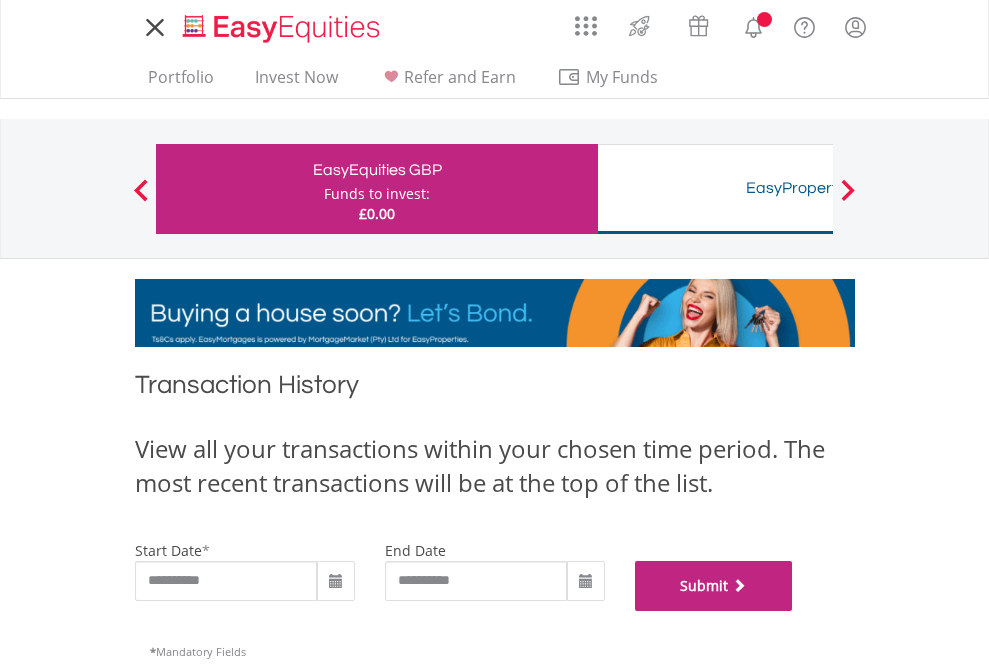 click on "Submit" at bounding box center (714, 586) 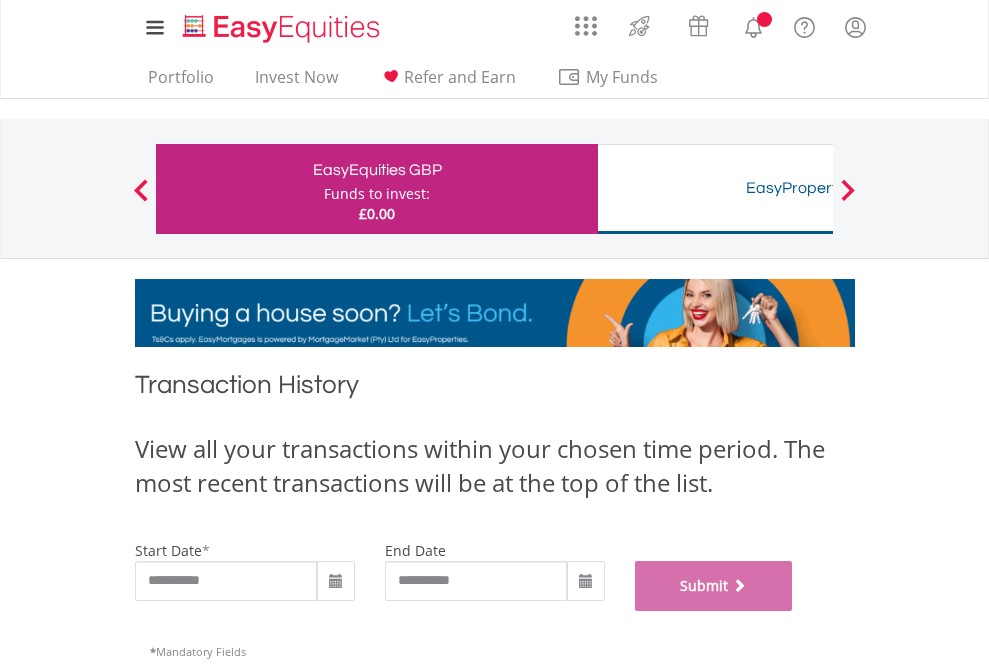 scroll, scrollTop: 811, scrollLeft: 0, axis: vertical 